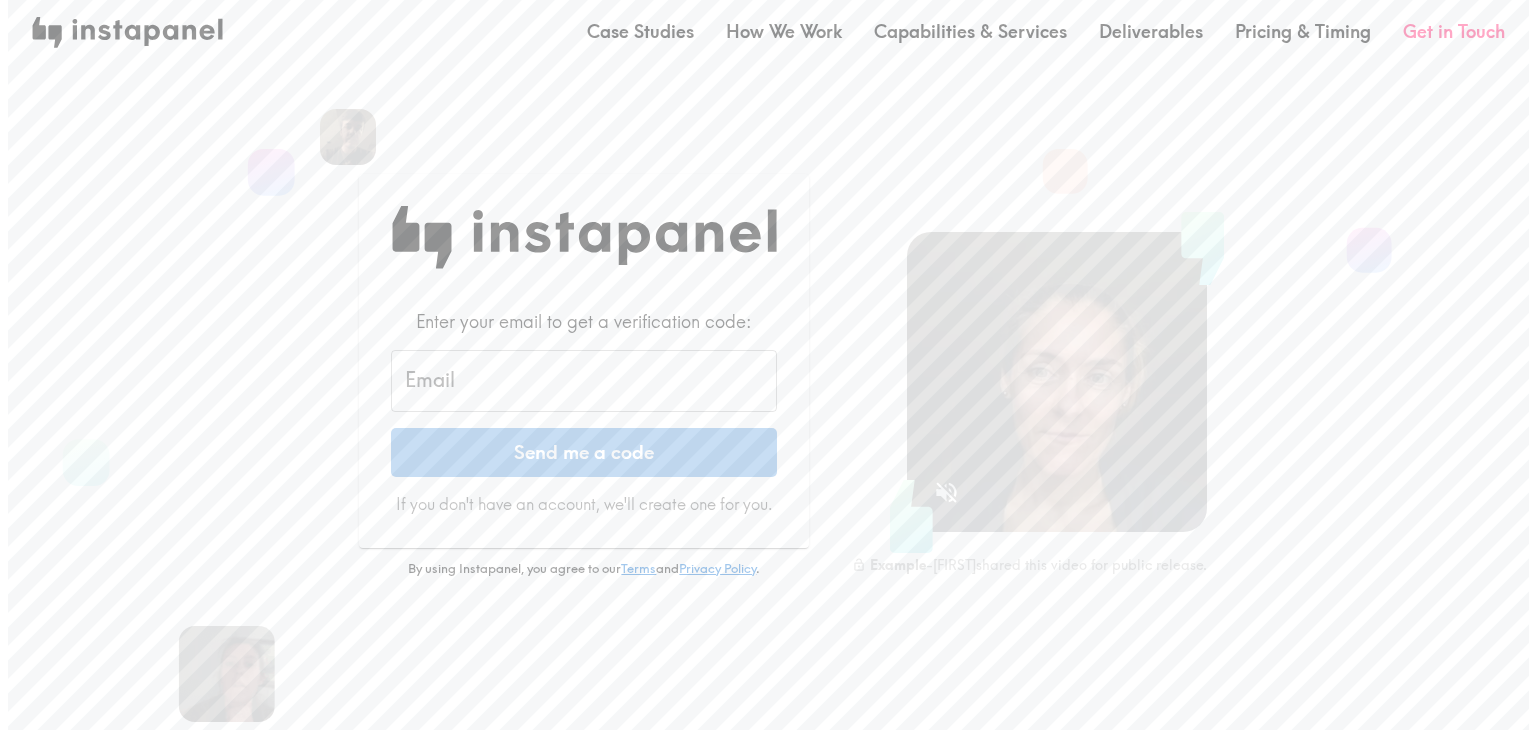 scroll, scrollTop: 0, scrollLeft: 0, axis: both 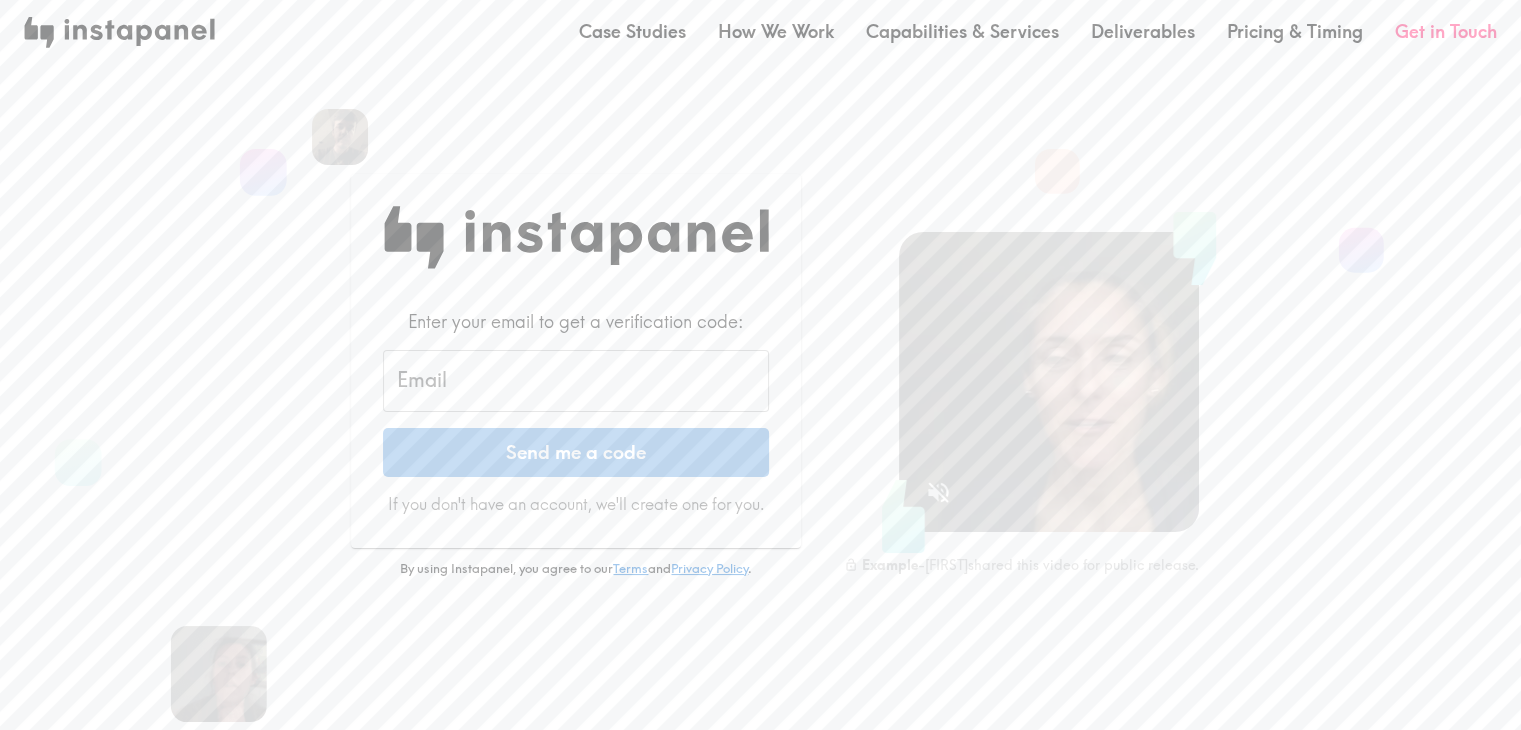 click on "Email" at bounding box center [576, 381] 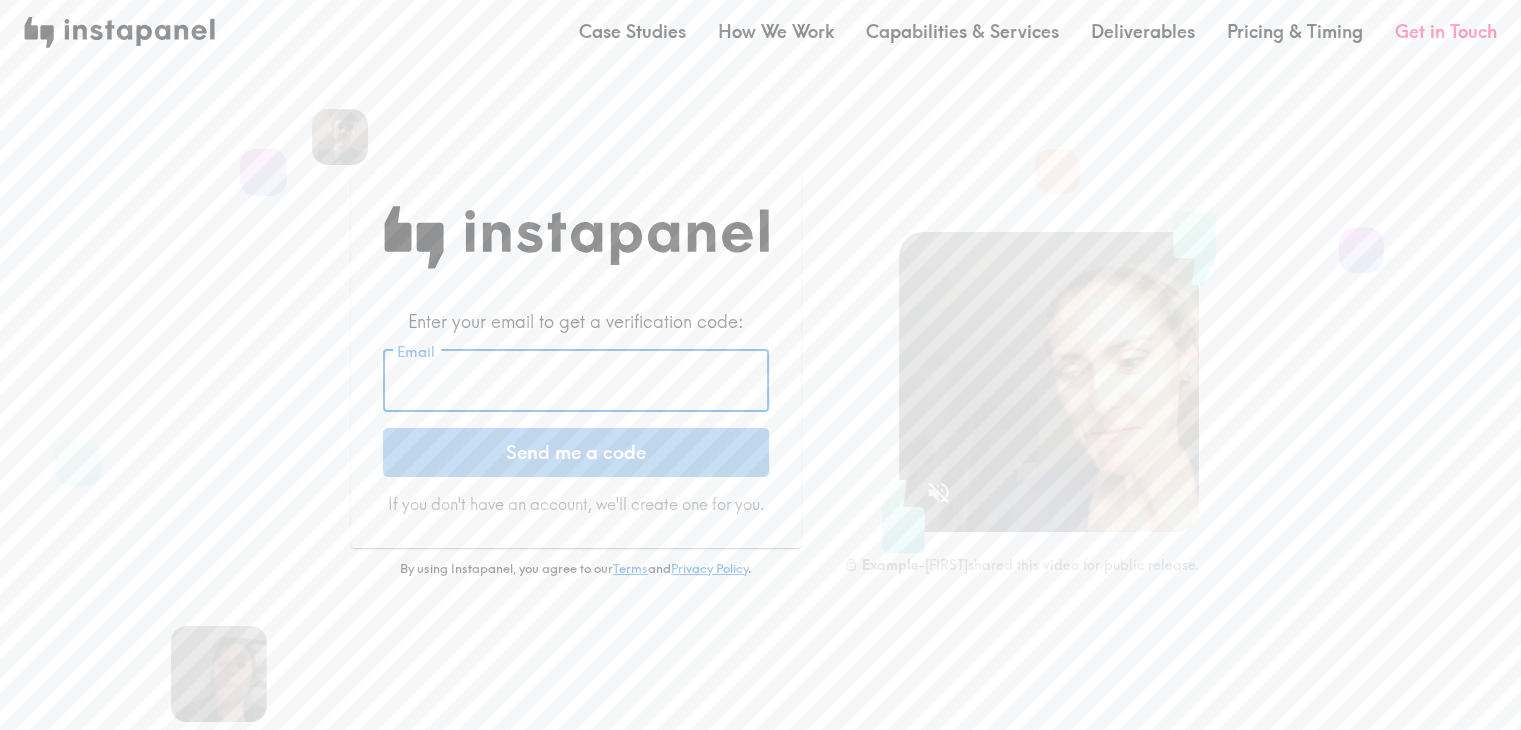 type on "[EMAIL]" 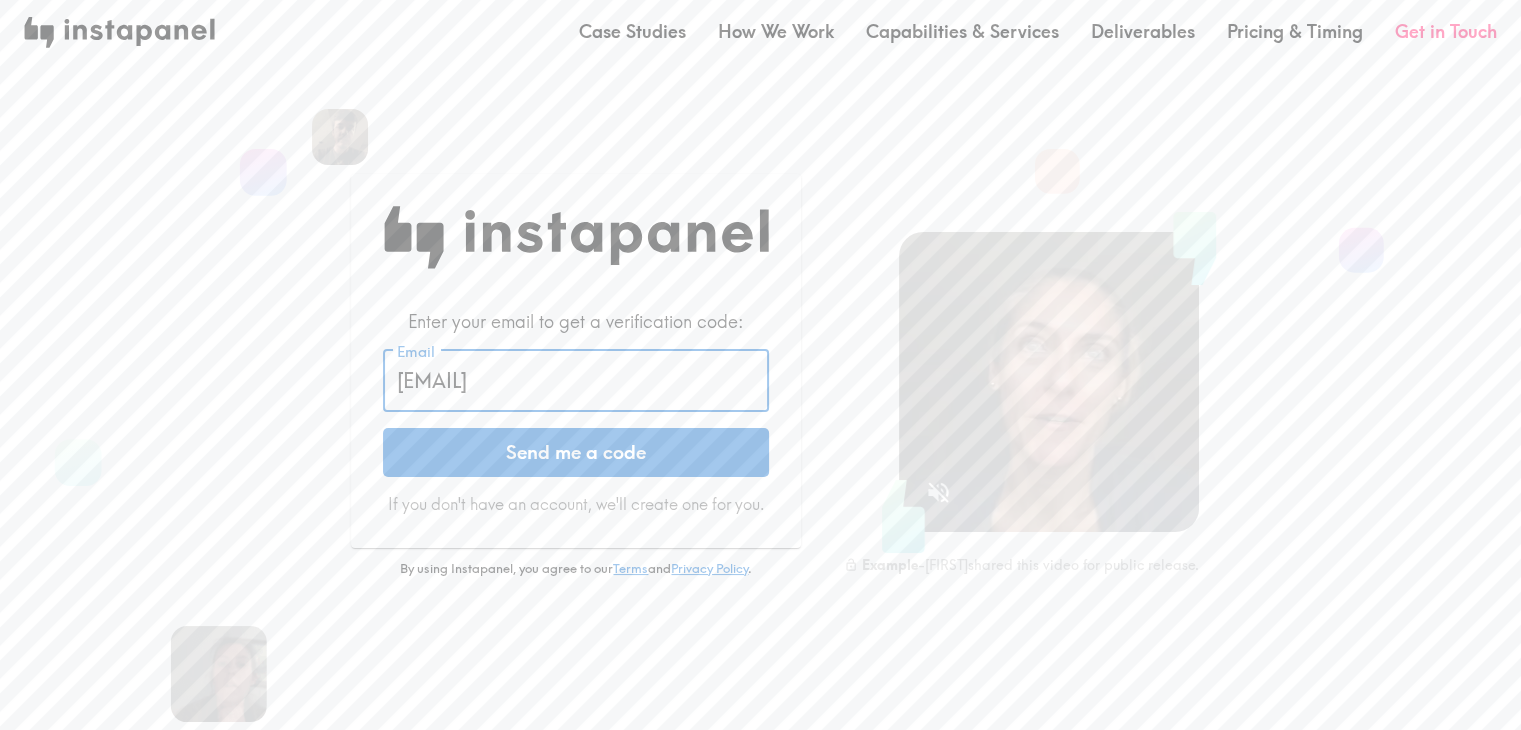 click on "Send me a code" at bounding box center (576, 453) 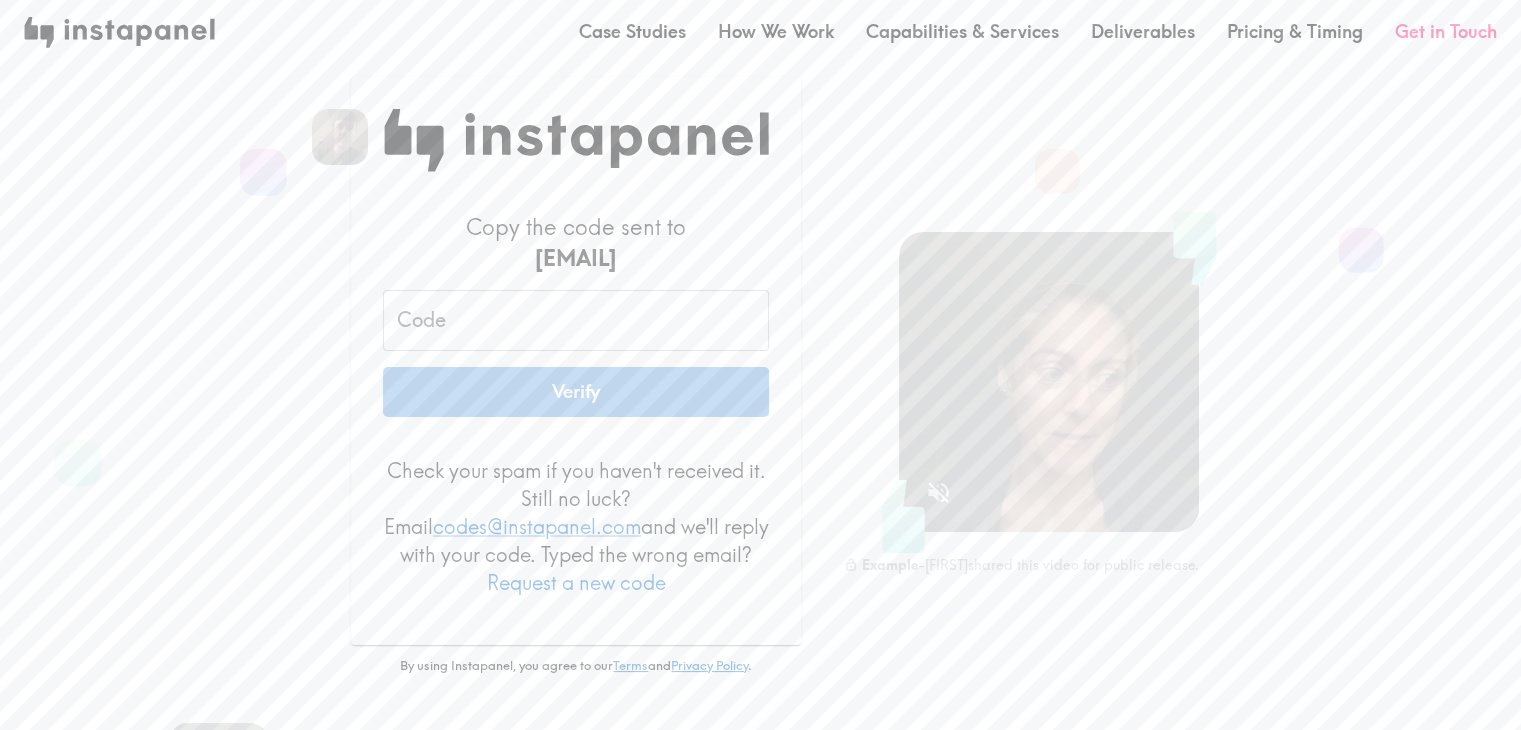 click on "Code" at bounding box center (576, 321) 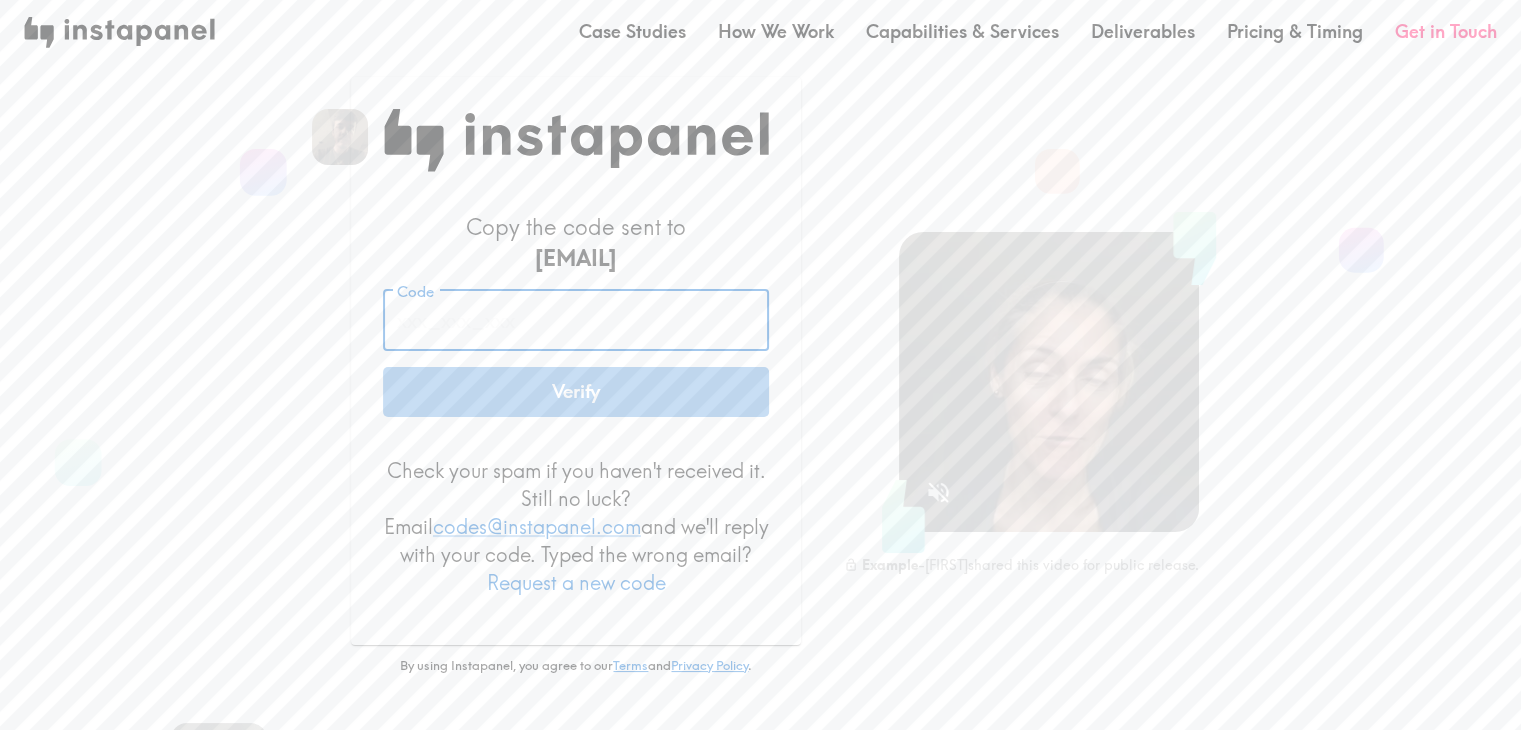 paste on "8Lq_25f_d2B" 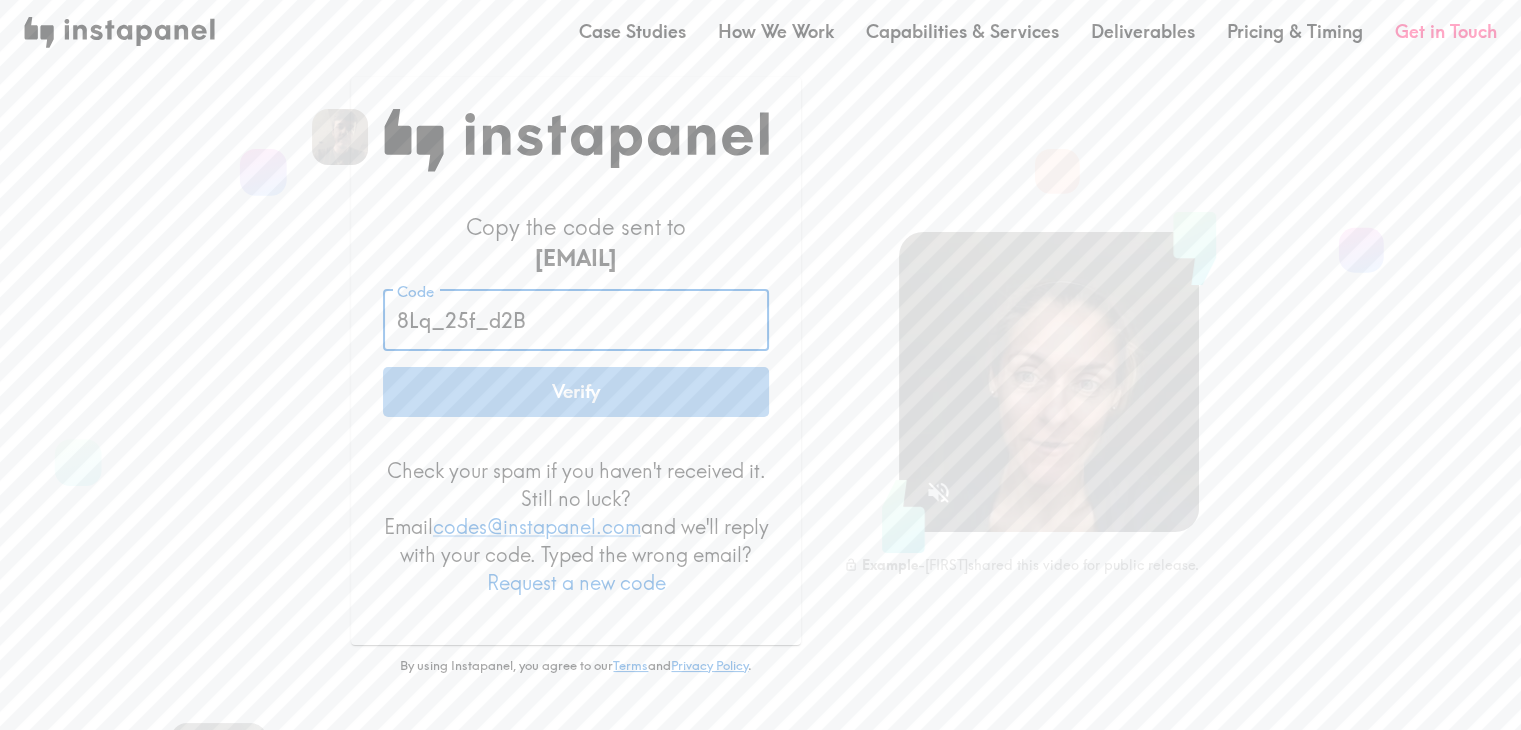 type on "8Lq_25f_d2B" 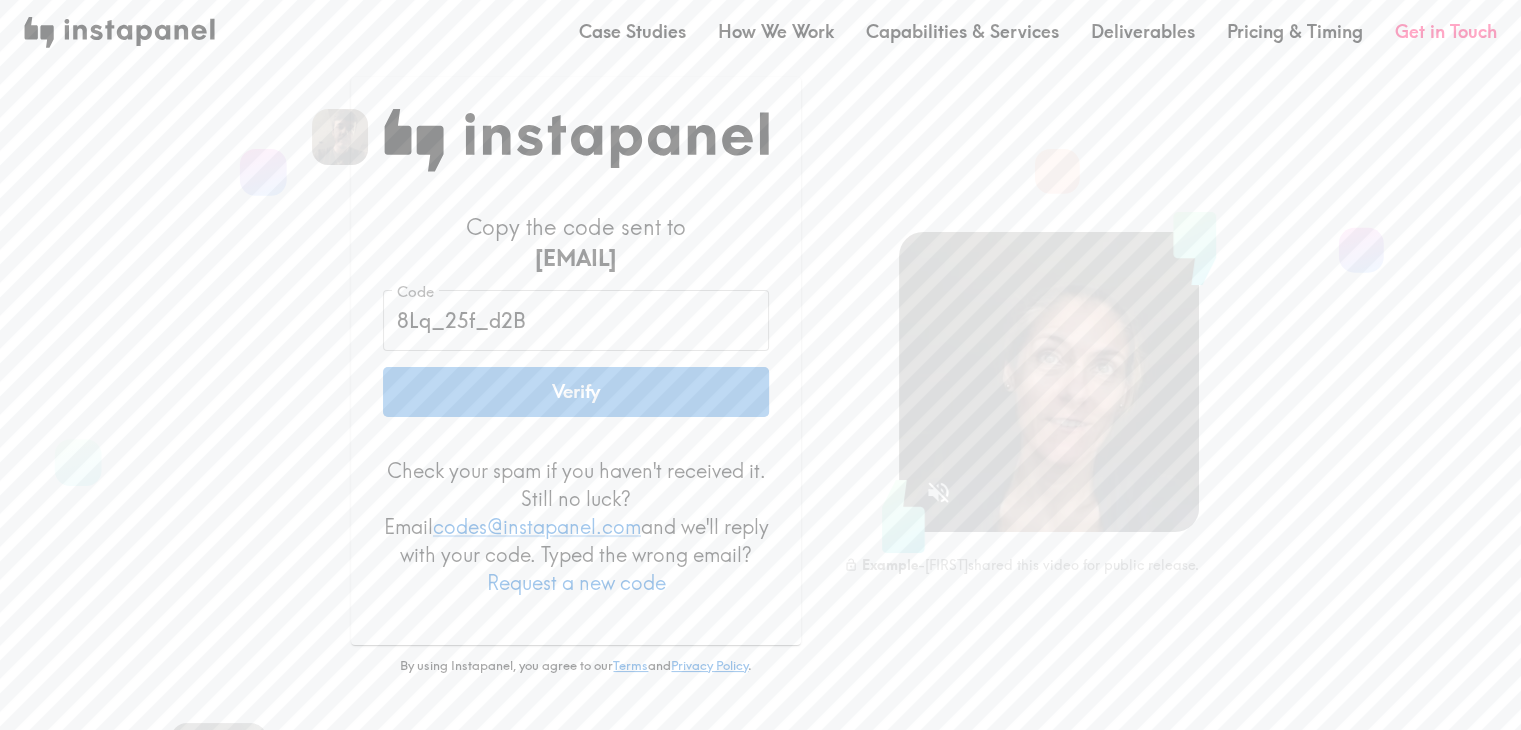 click on "Verify" at bounding box center [576, 392] 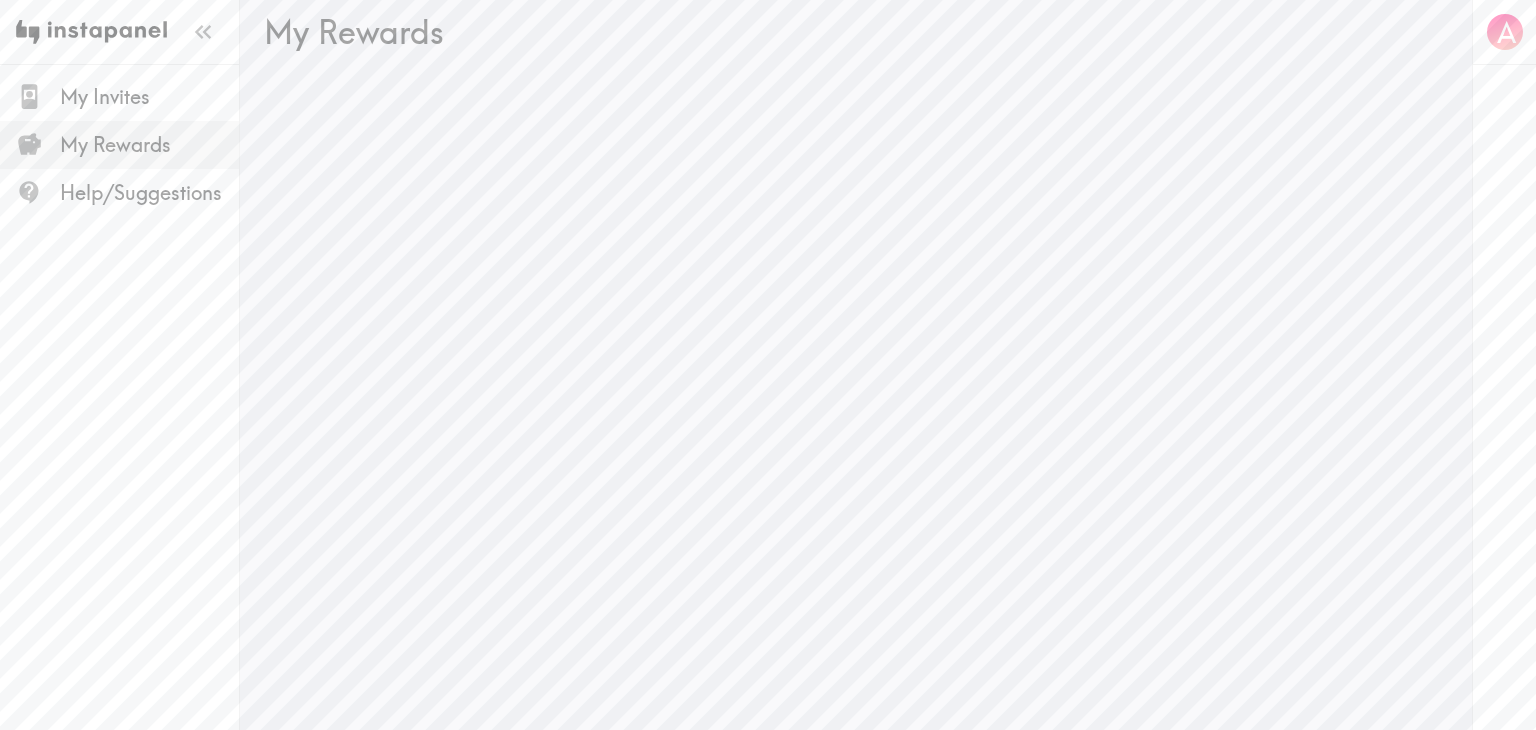 click on "My Rewards" at bounding box center (149, 145) 